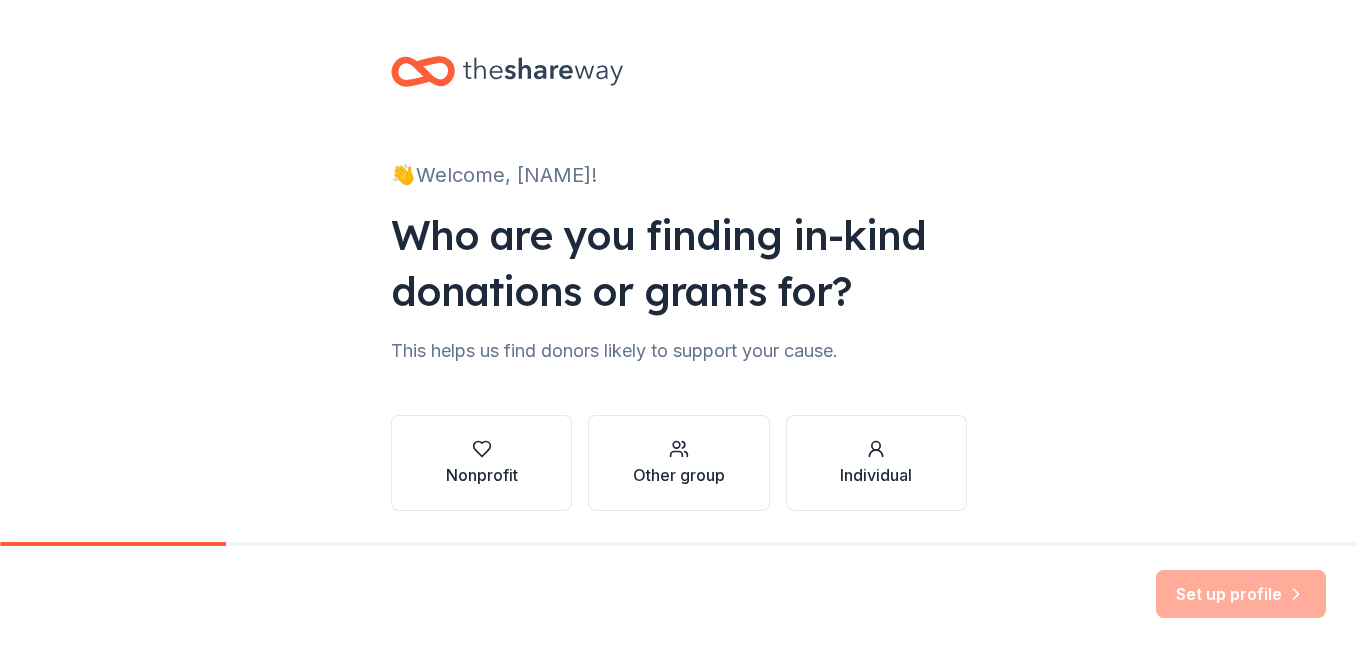scroll, scrollTop: 0, scrollLeft: 0, axis: both 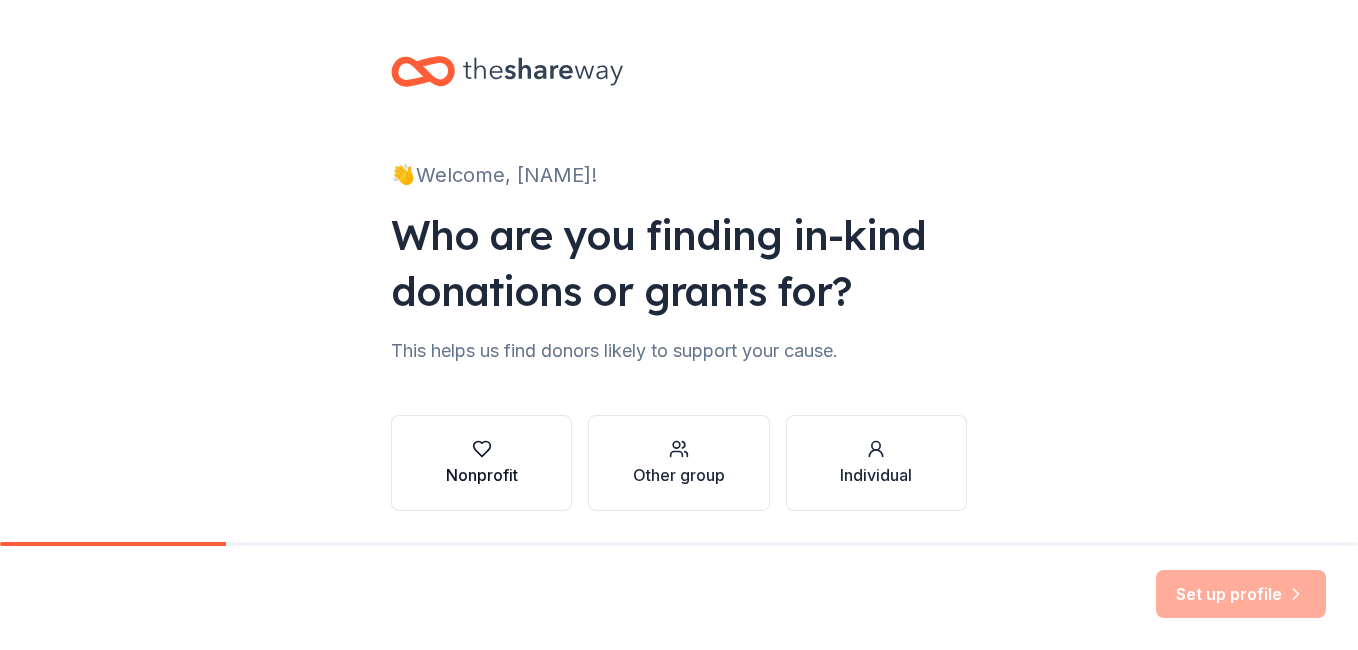 click on "Nonprofit" at bounding box center (482, 463) 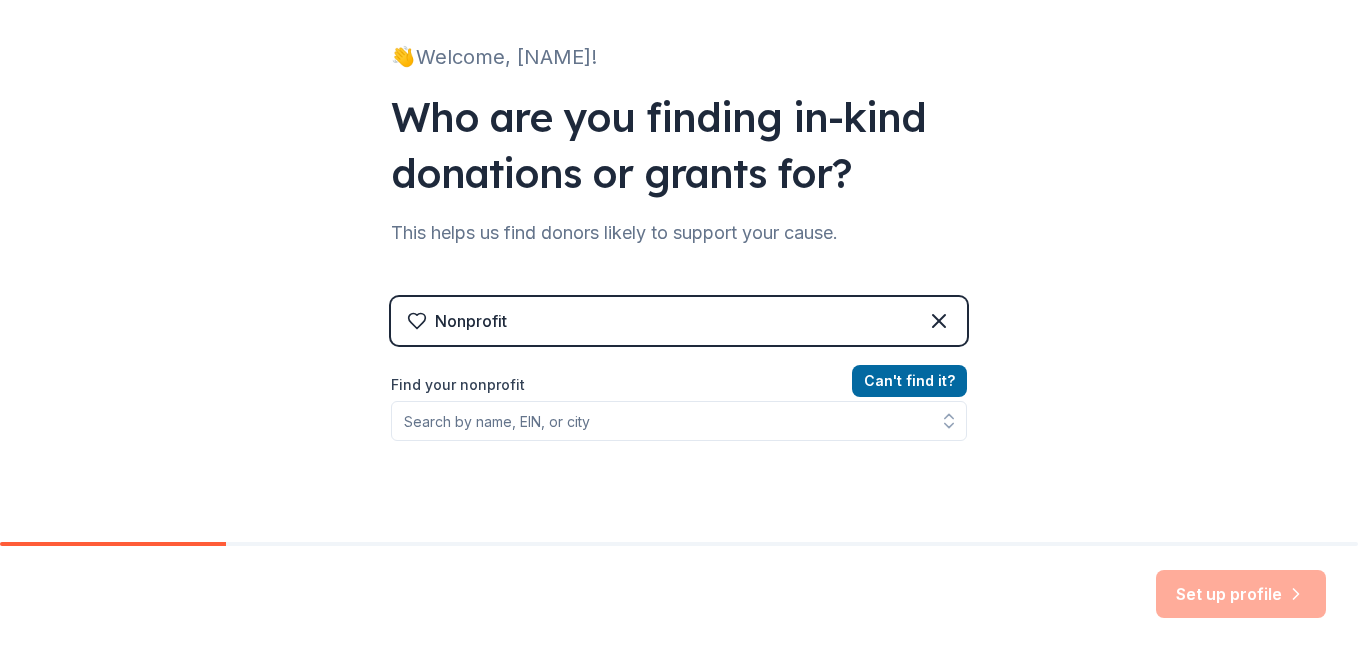 scroll, scrollTop: 120, scrollLeft: 0, axis: vertical 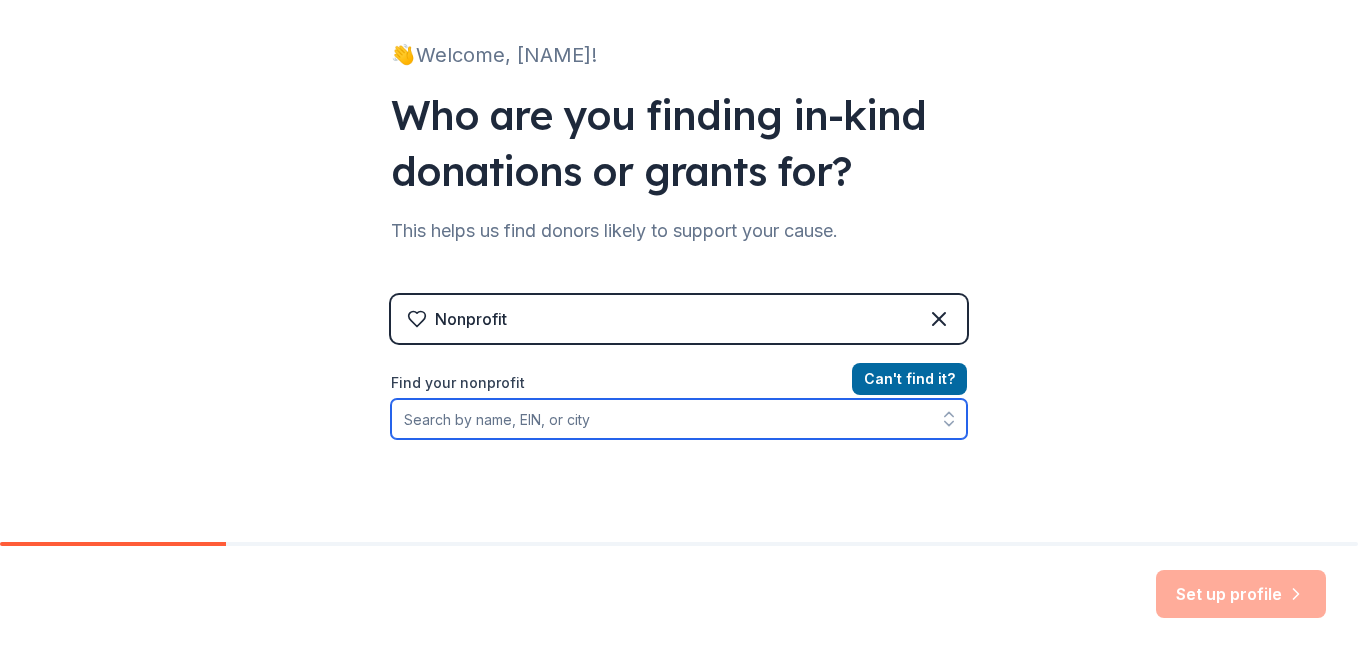 click on "Find your nonprofit" at bounding box center (679, 419) 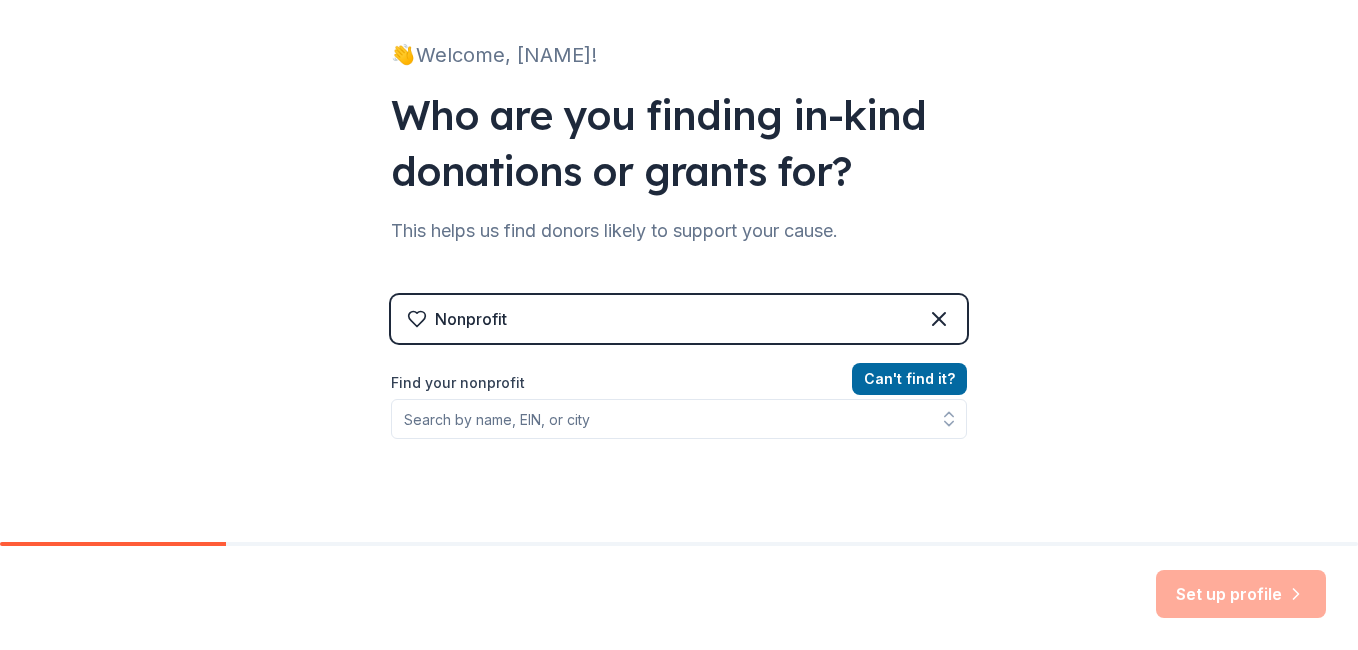 click on "Nonprofit" at bounding box center (457, 319) 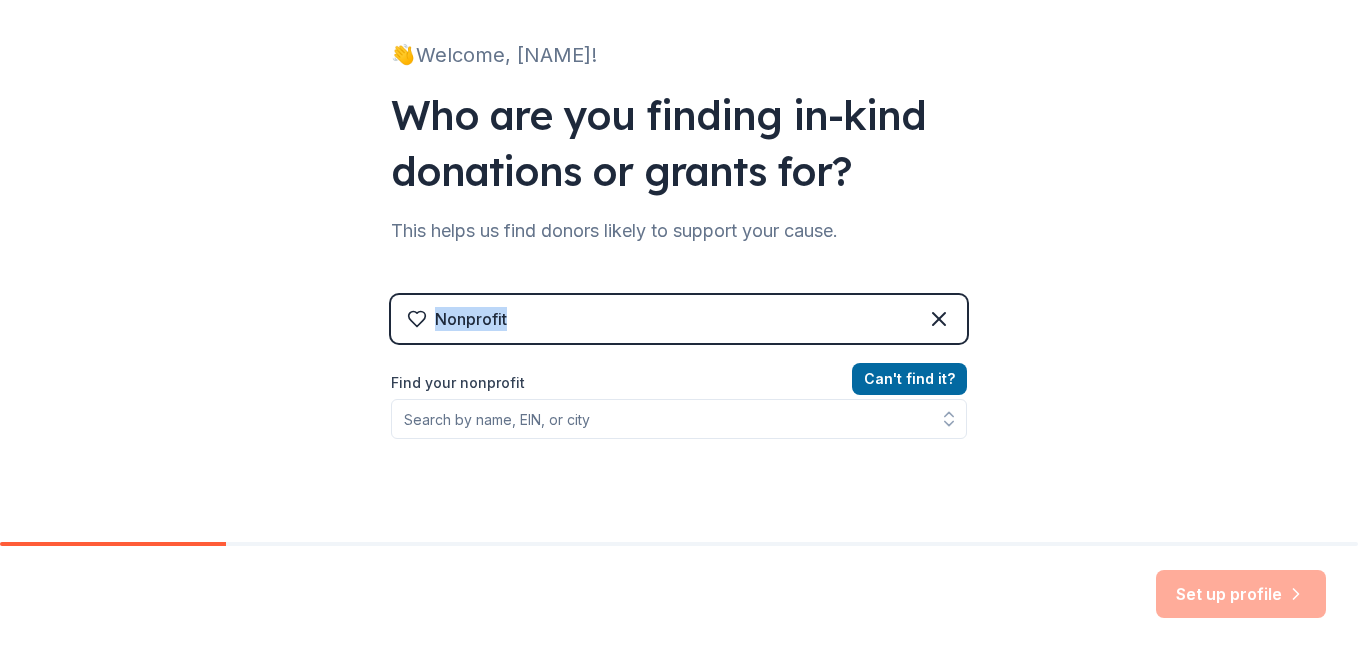 click on "Nonprofit" at bounding box center (457, 319) 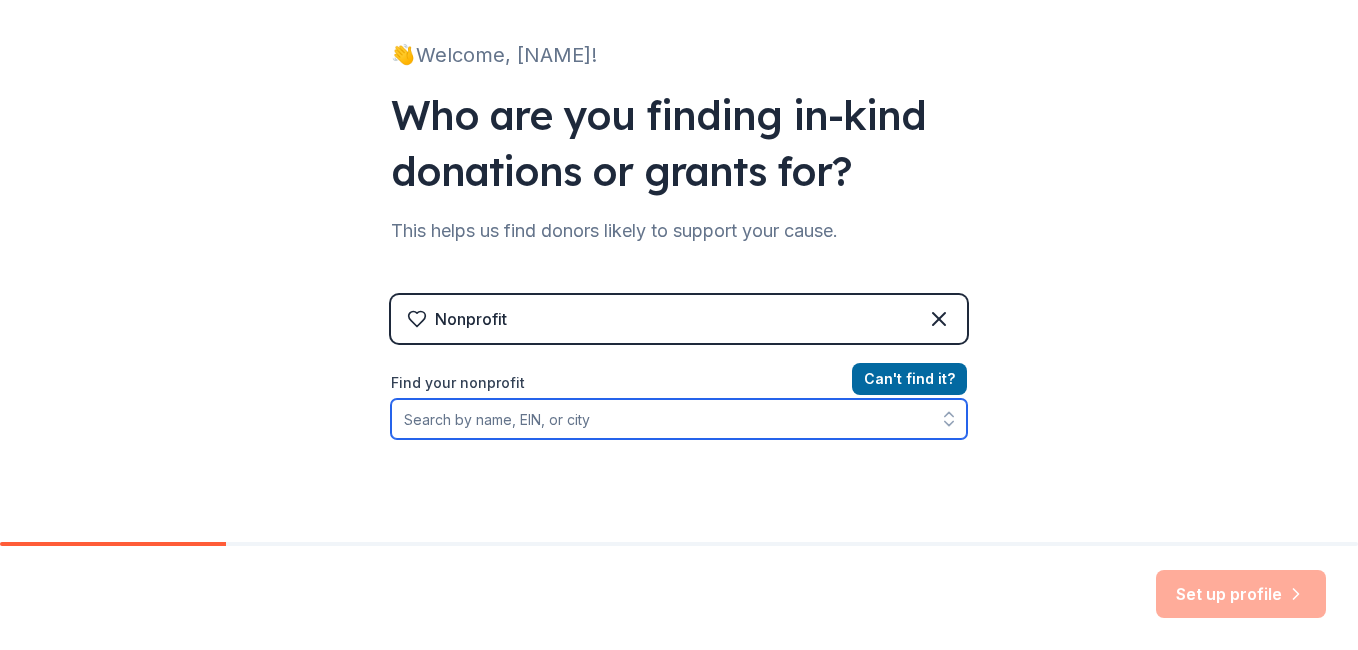 drag, startPoint x: 417, startPoint y: 307, endPoint x: 402, endPoint y: 415, distance: 109.03669 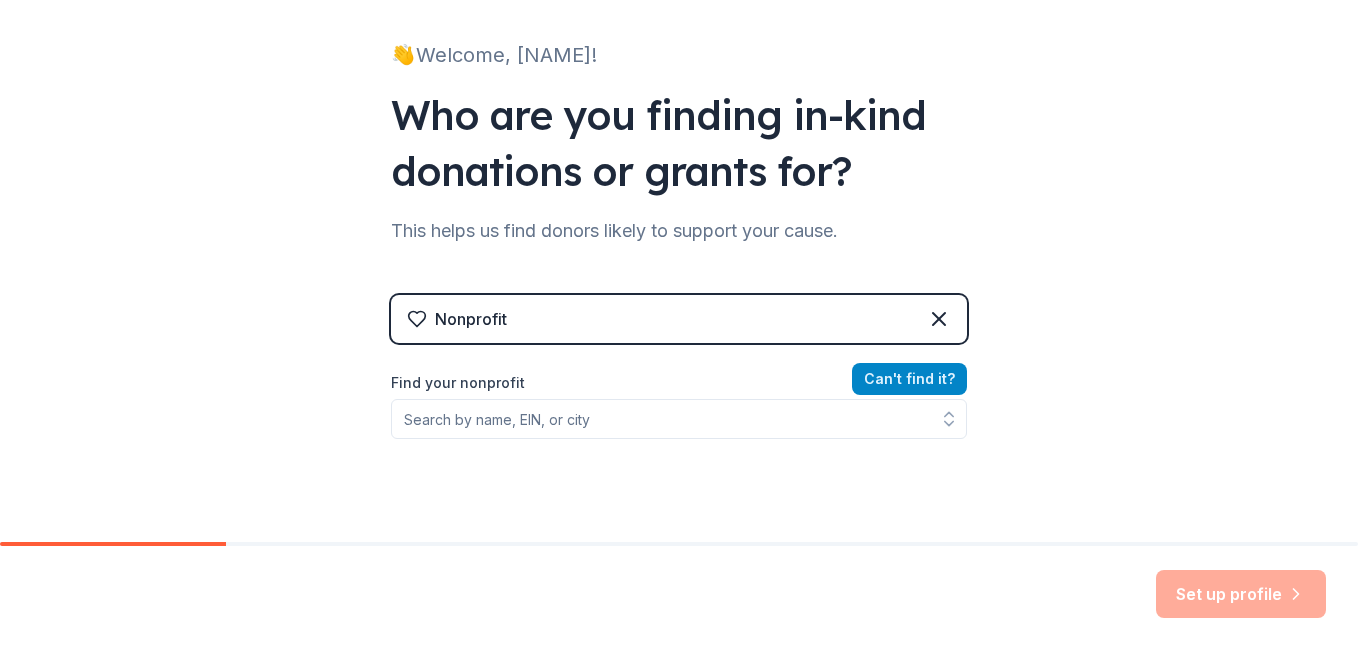 click on "Can ' t find it?" at bounding box center [909, 379] 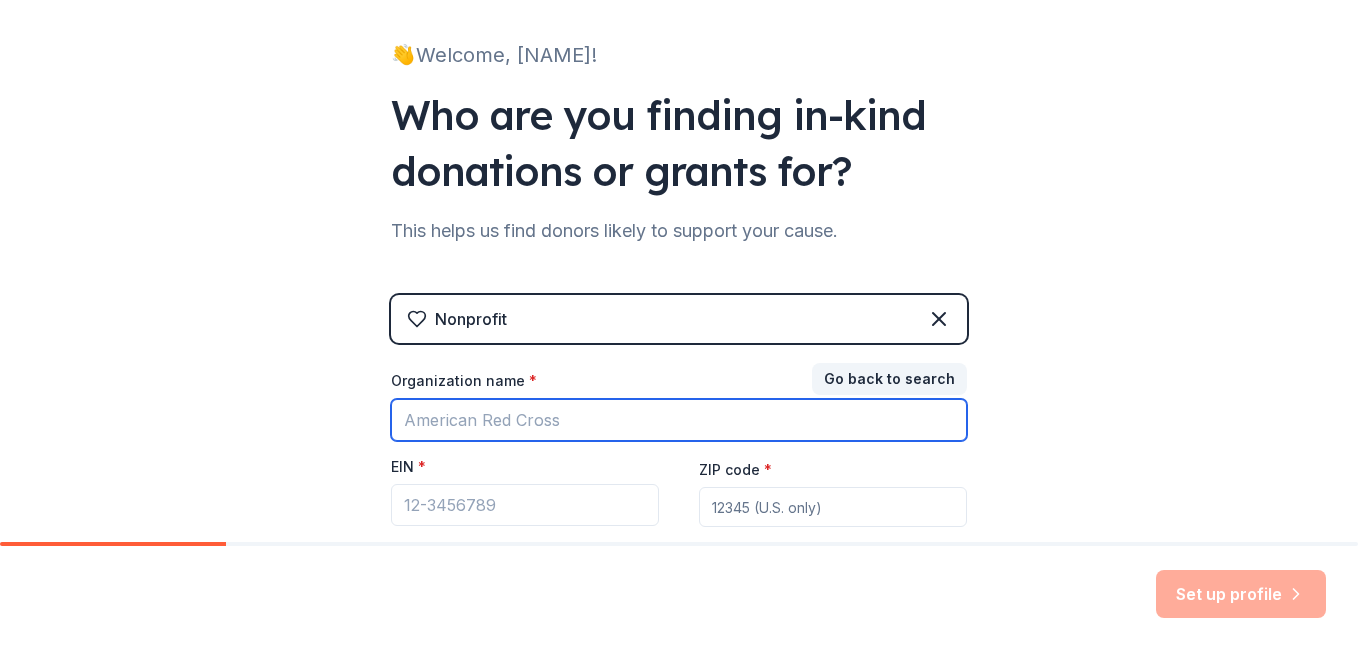 click on "Organization name *" at bounding box center (679, 420) 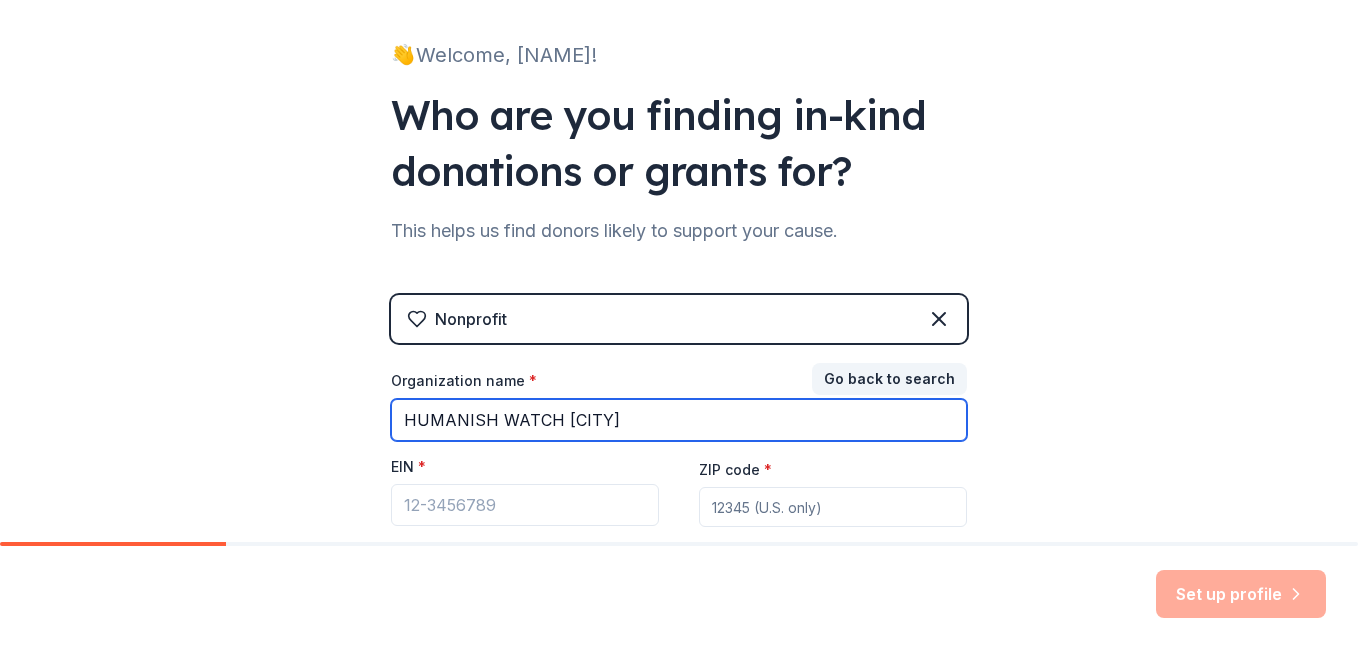 type on "HUMANISH WATCH [CITY]" 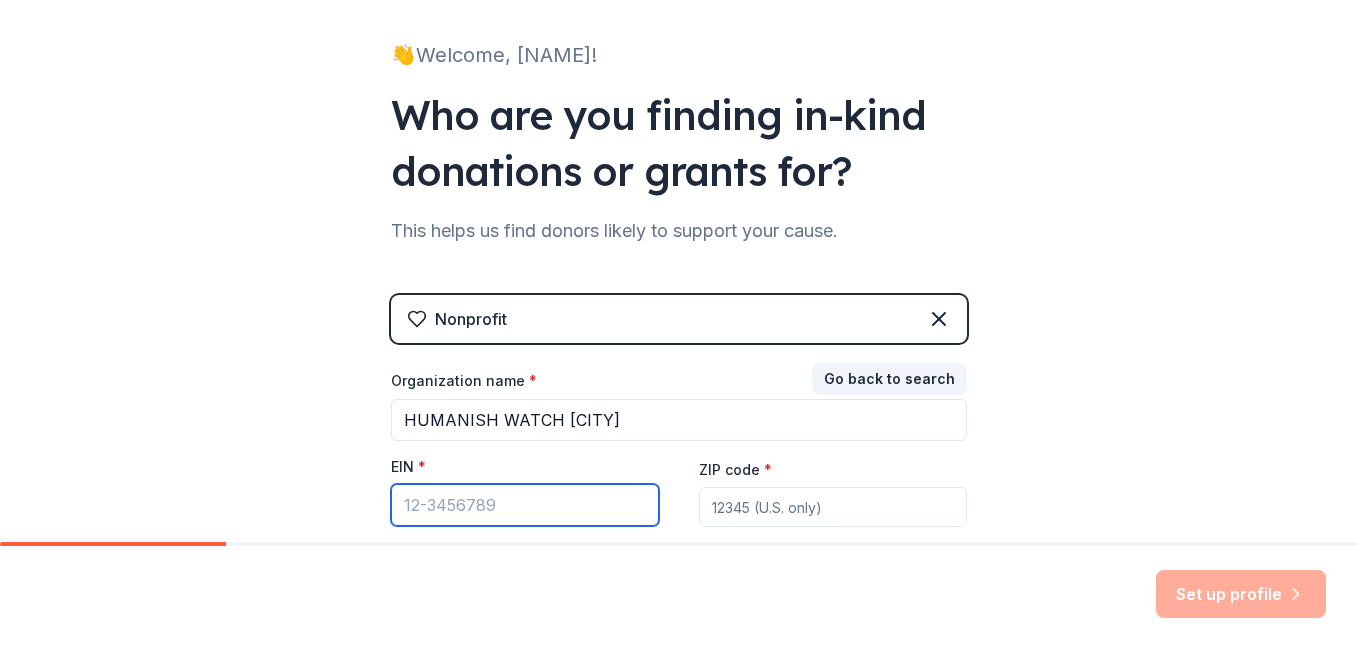 click on "EIN *" at bounding box center (525, 505) 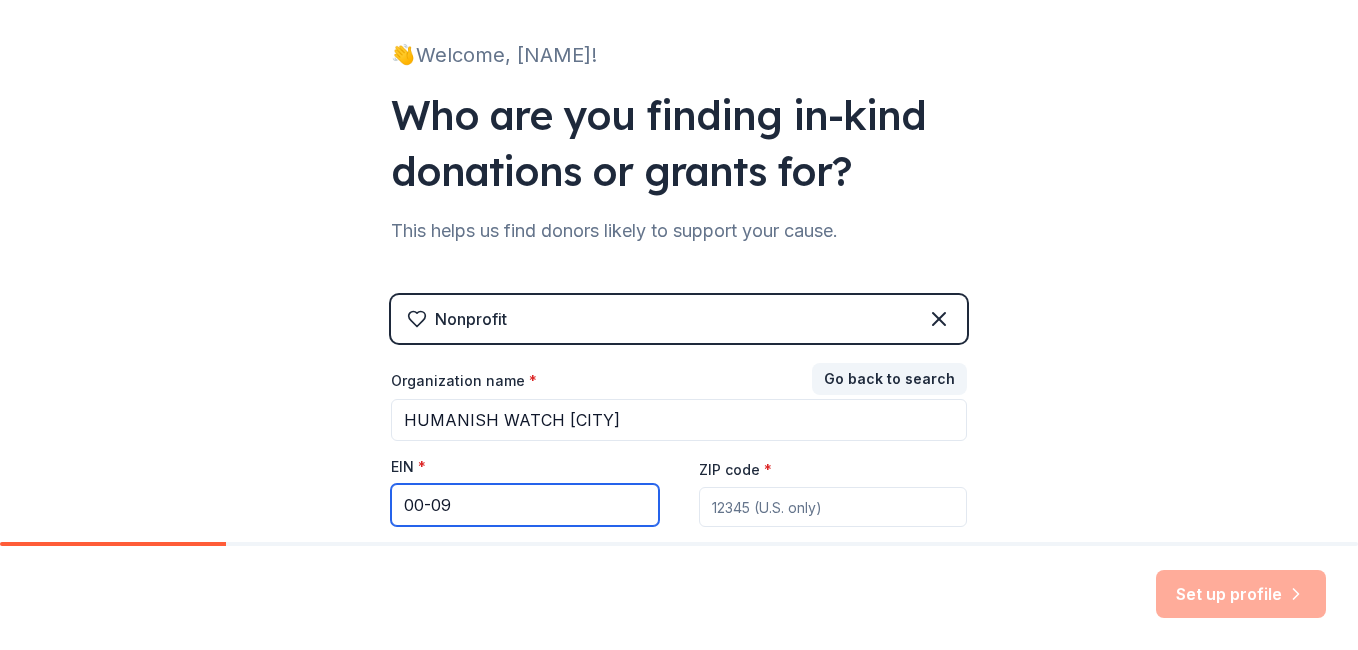 type on "00-09" 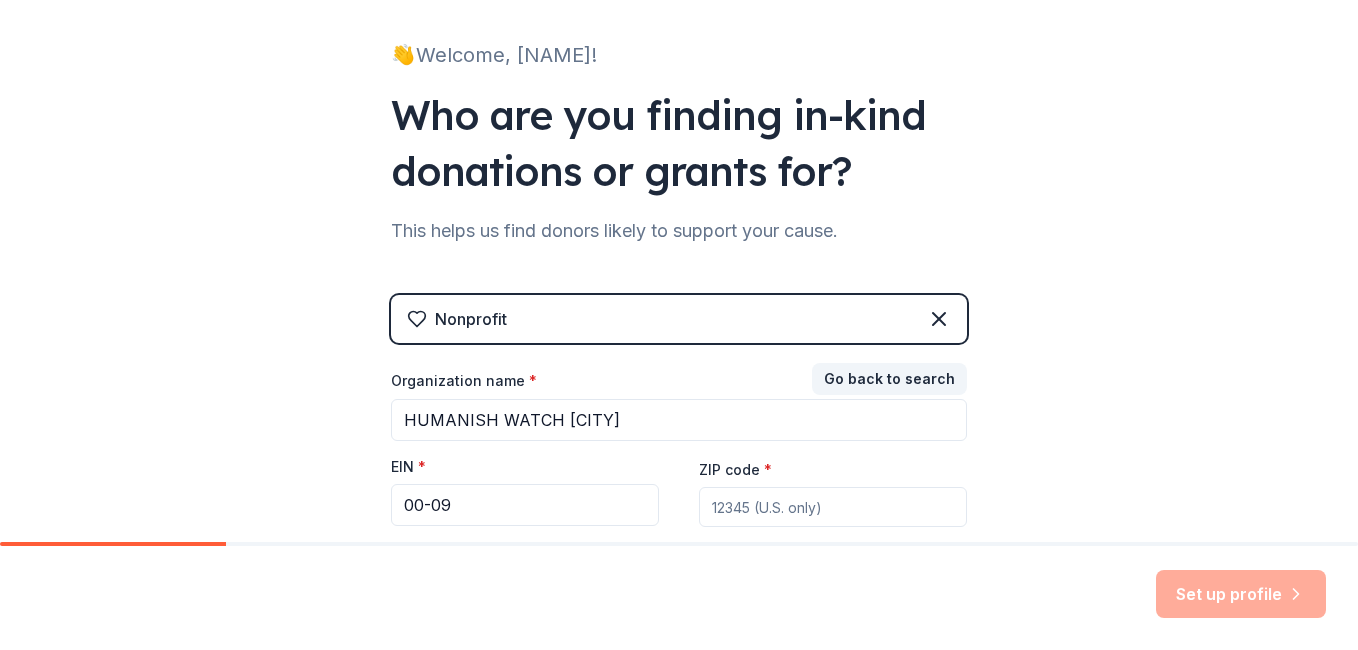 click on "ZIP code *" at bounding box center [833, 507] 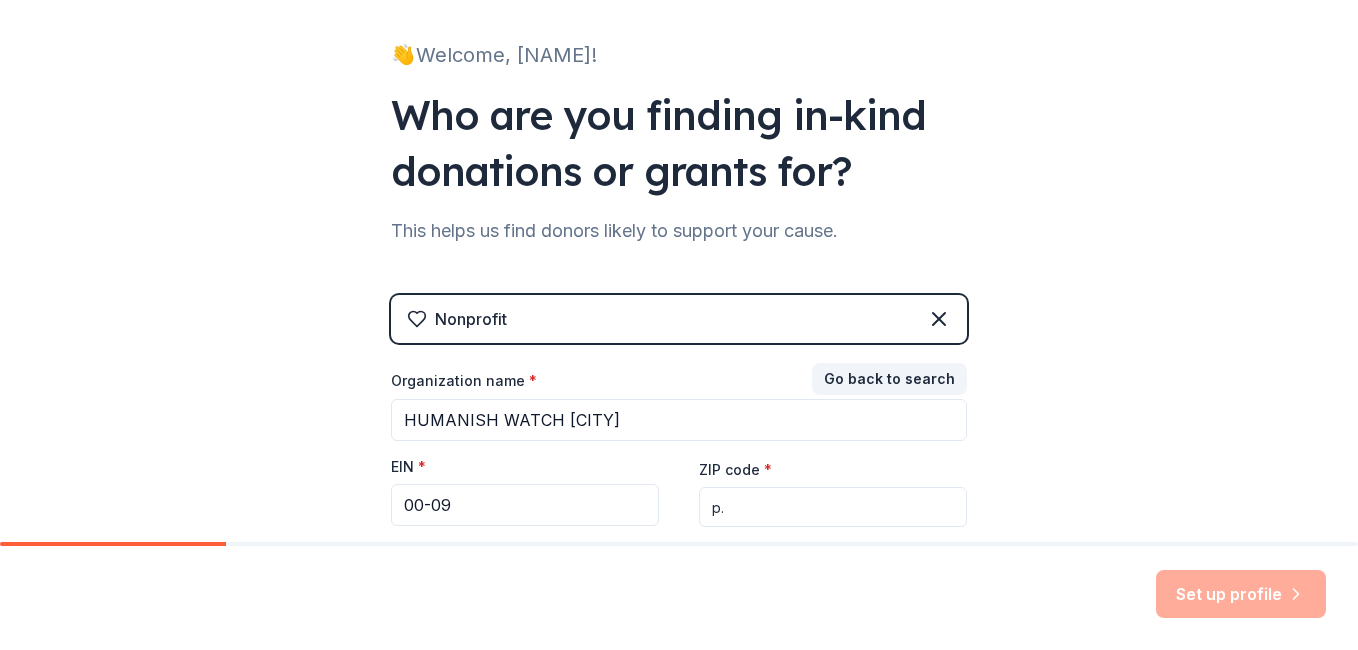type on "p" 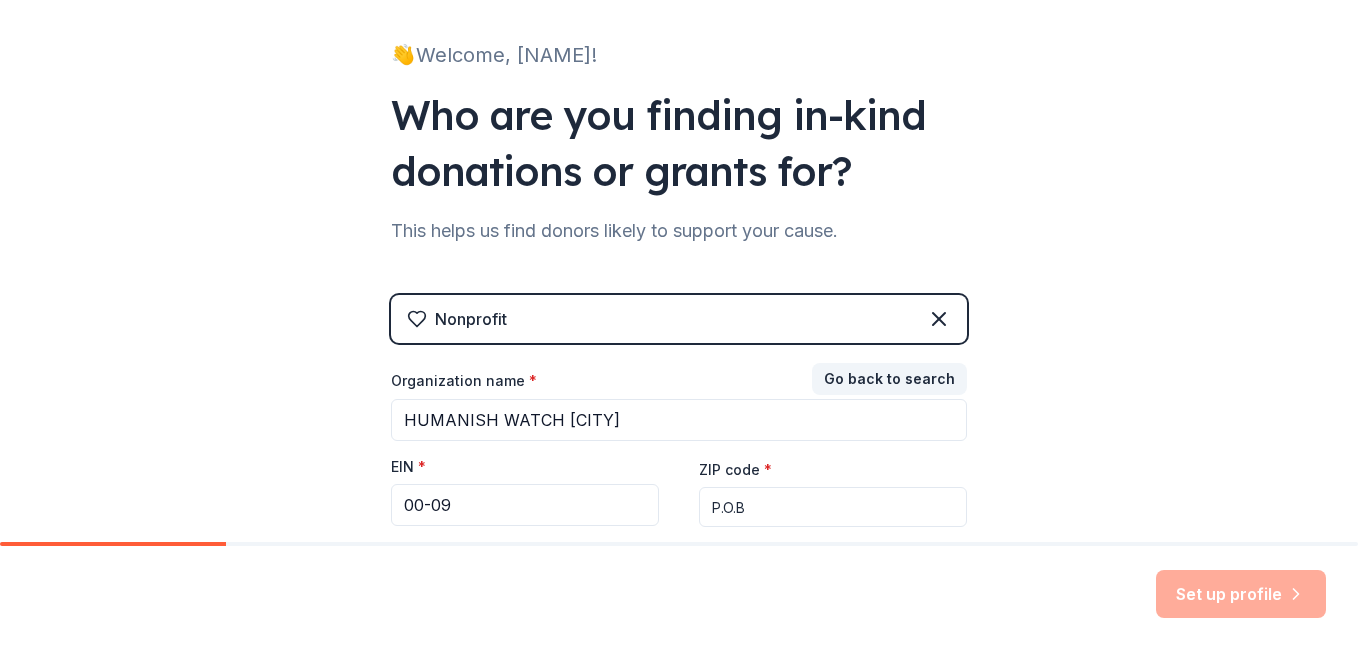 type on "P.O.B" 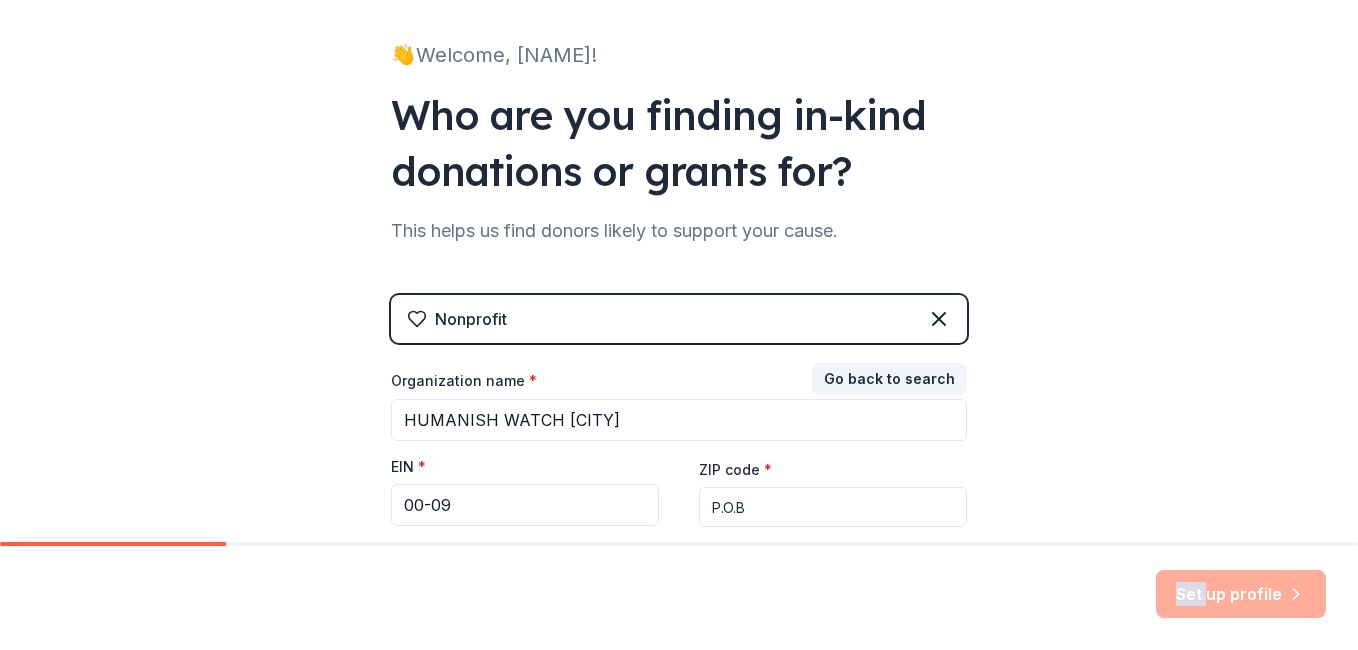 click on "Set up profile" at bounding box center [1241, 594] 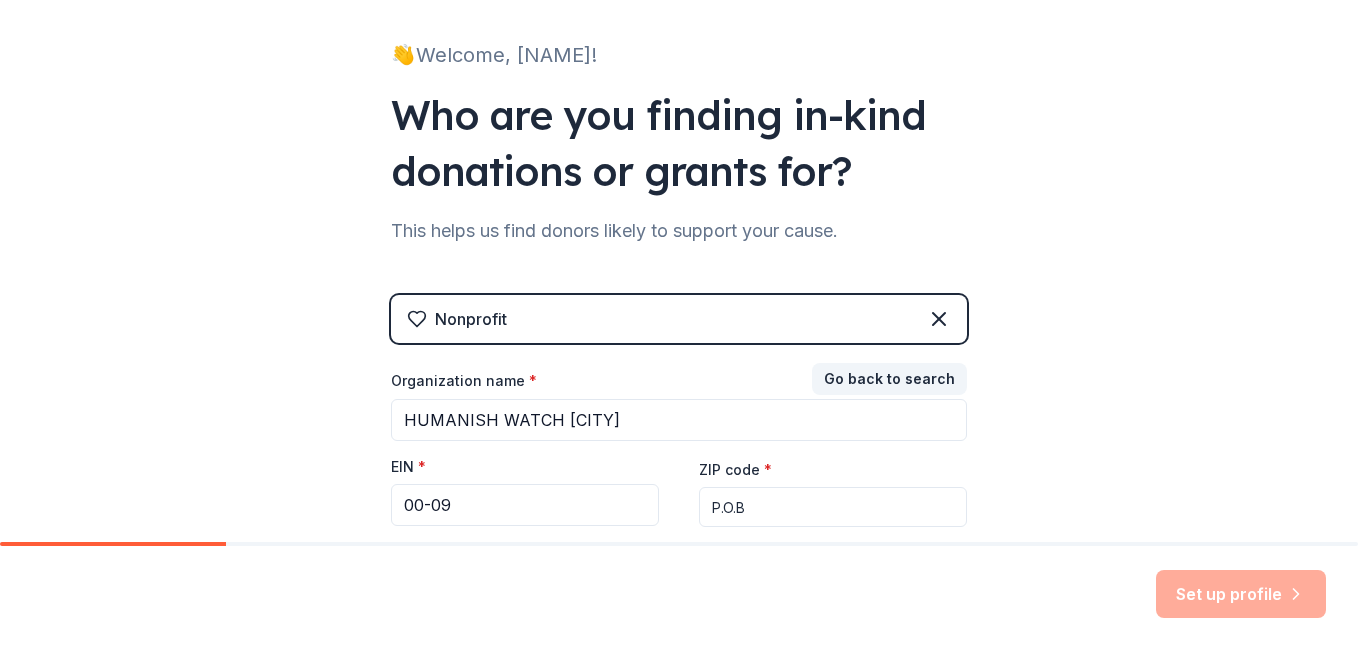 drag, startPoint x: 1185, startPoint y: 591, endPoint x: 1214, endPoint y: 595, distance: 29.274563 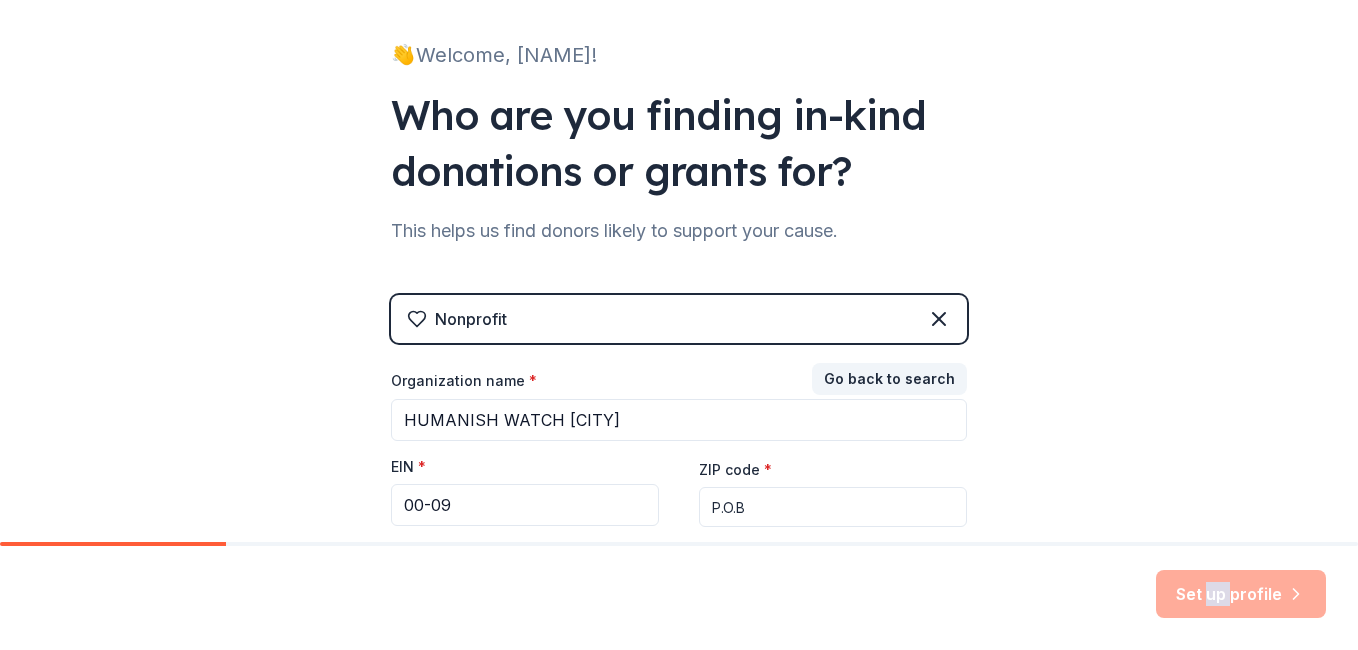 click on "Set up profile" at bounding box center (1241, 594) 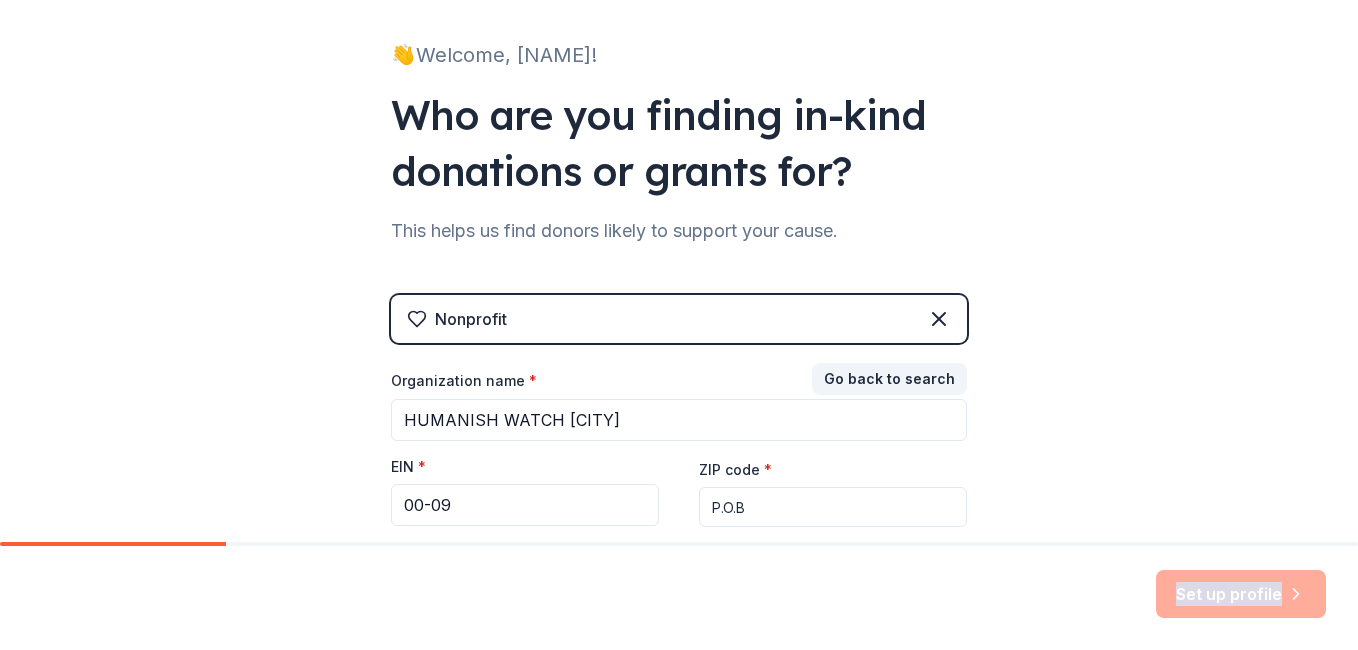 click on "Set up profile" at bounding box center (1241, 594) 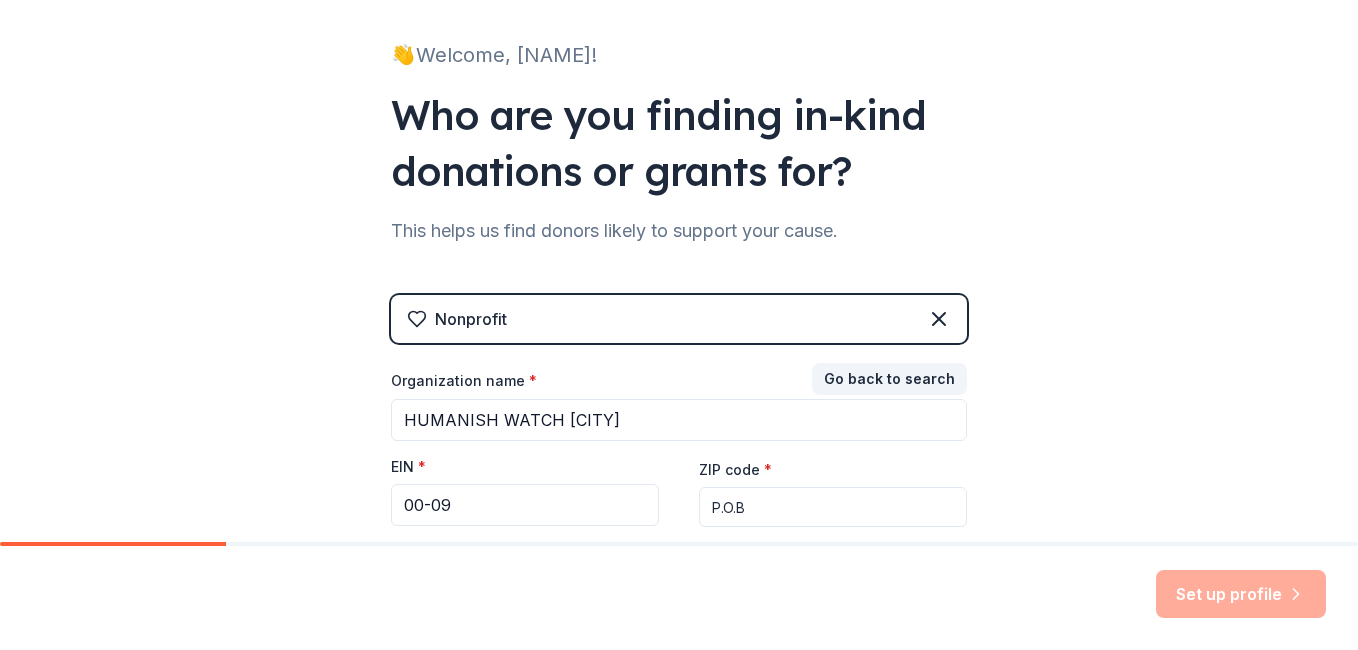 drag, startPoint x: 1215, startPoint y: 595, endPoint x: 1139, endPoint y: 470, distance: 146.2908 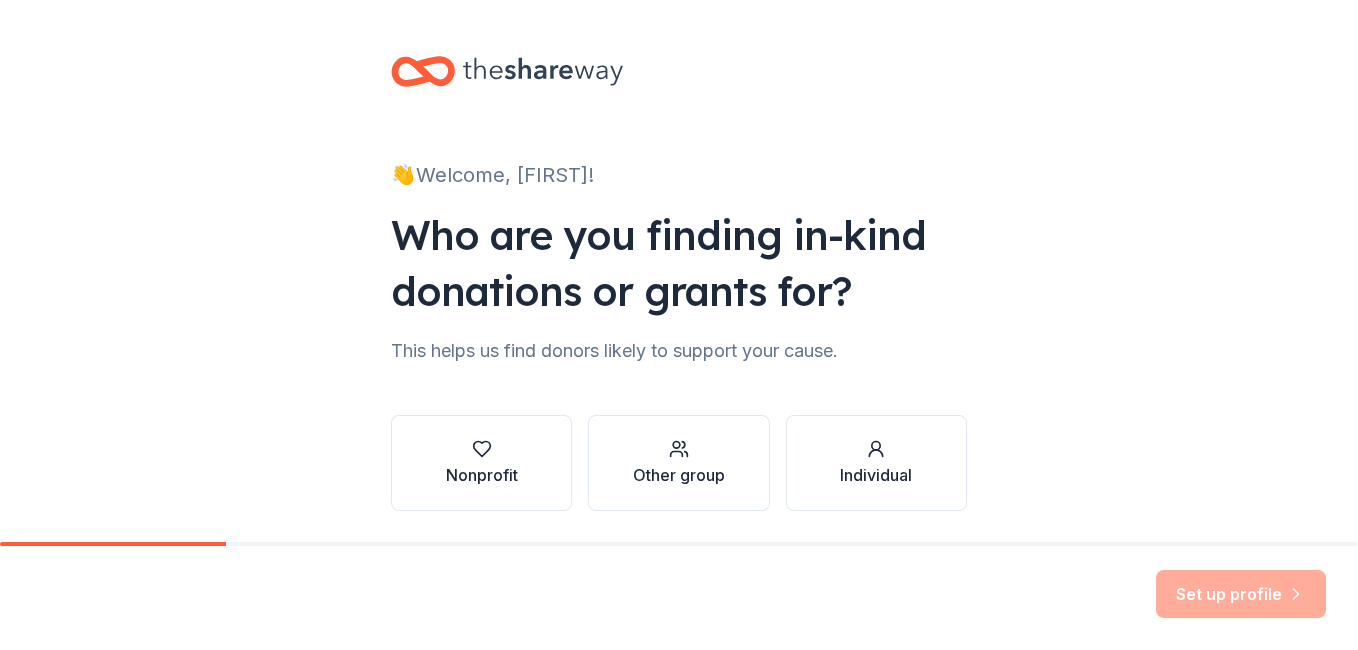 scroll, scrollTop: 0, scrollLeft: 0, axis: both 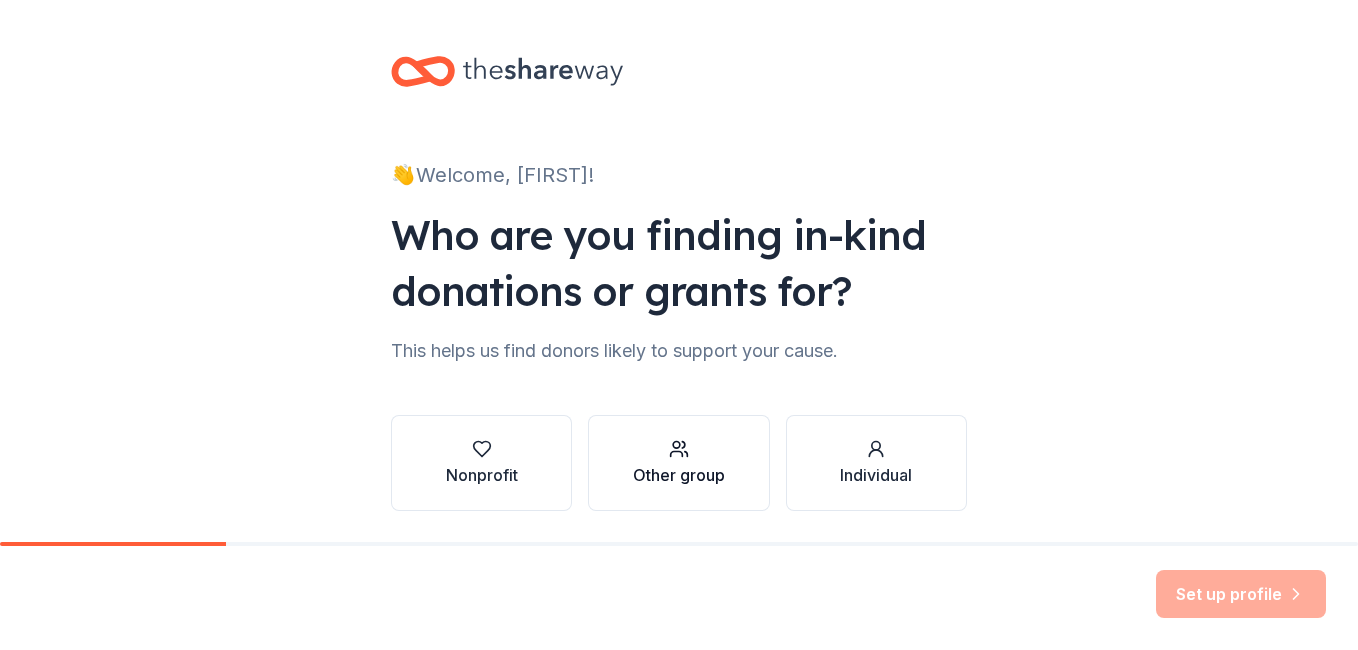 click at bounding box center [679, 449] 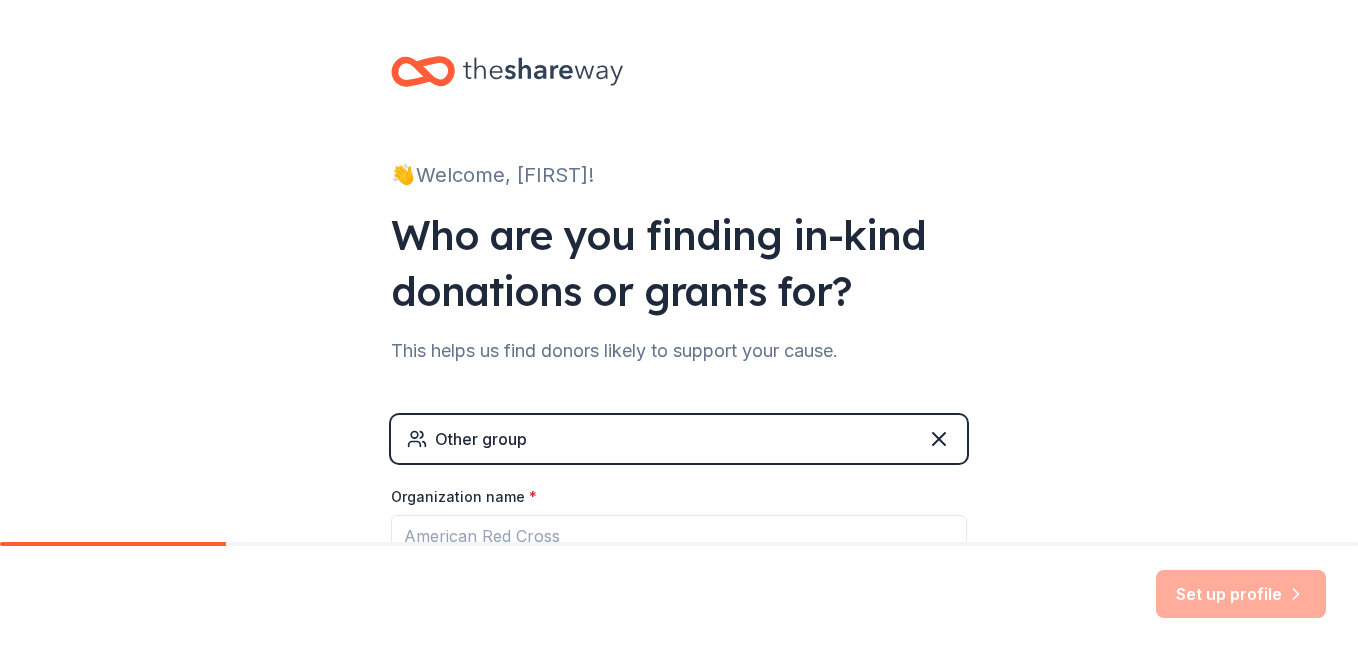 click on "Other group" at bounding box center (679, 439) 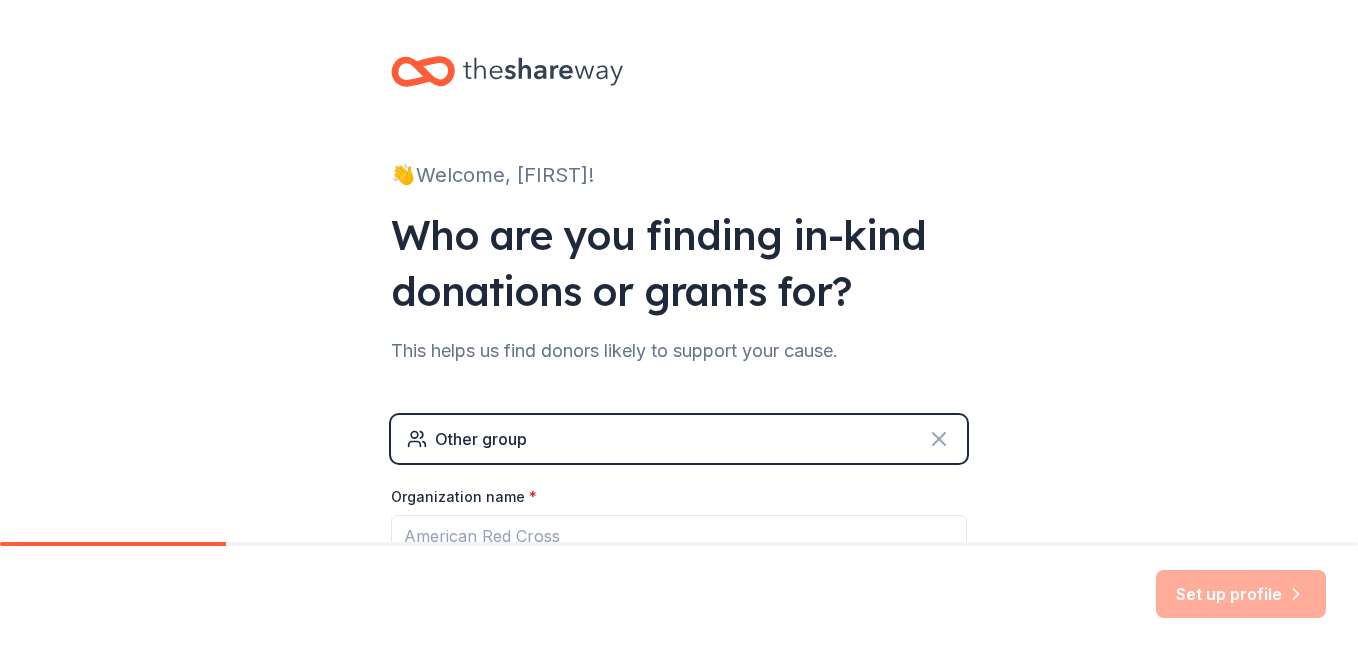 click 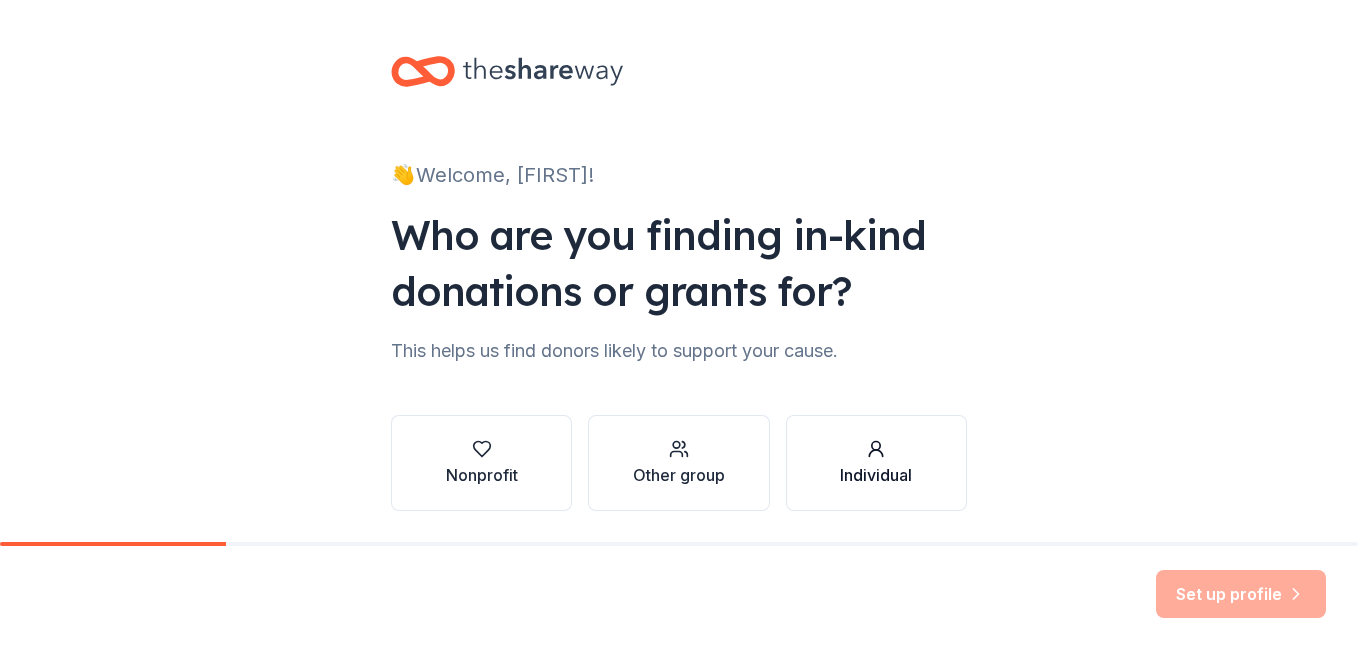 click on "Individual" at bounding box center [876, 475] 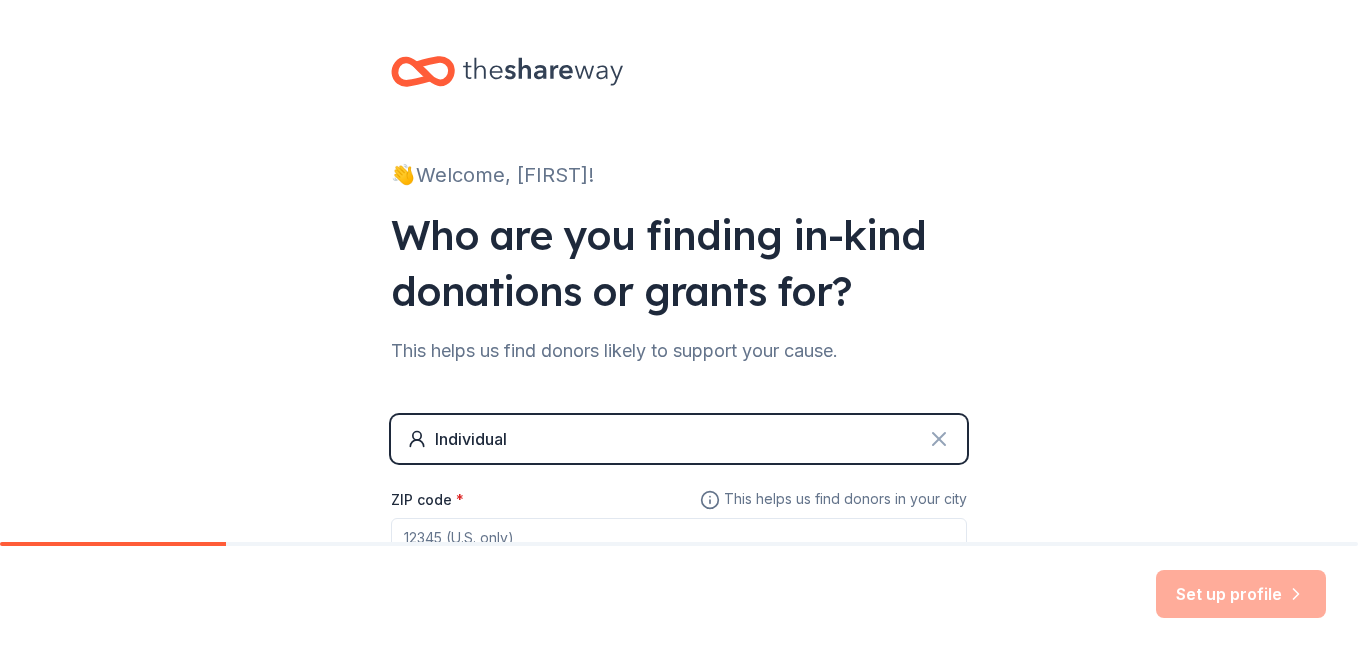 click 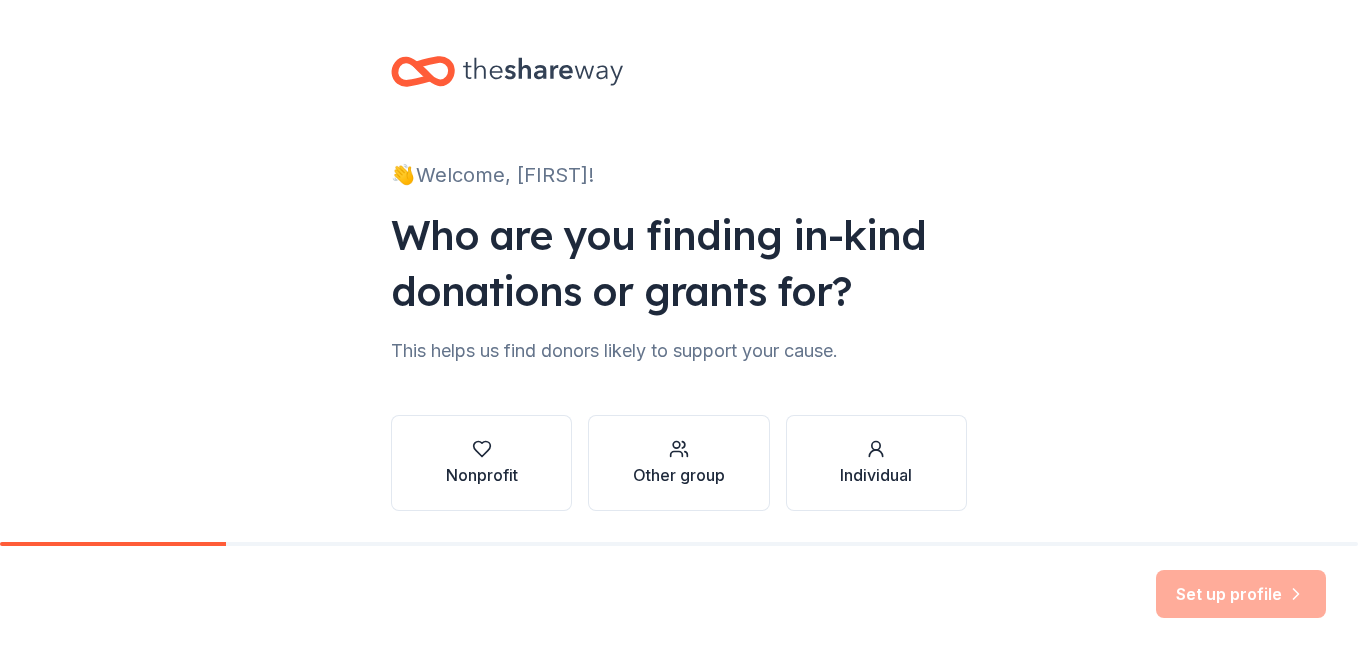 click on "Set up profile" at bounding box center (1241, 594) 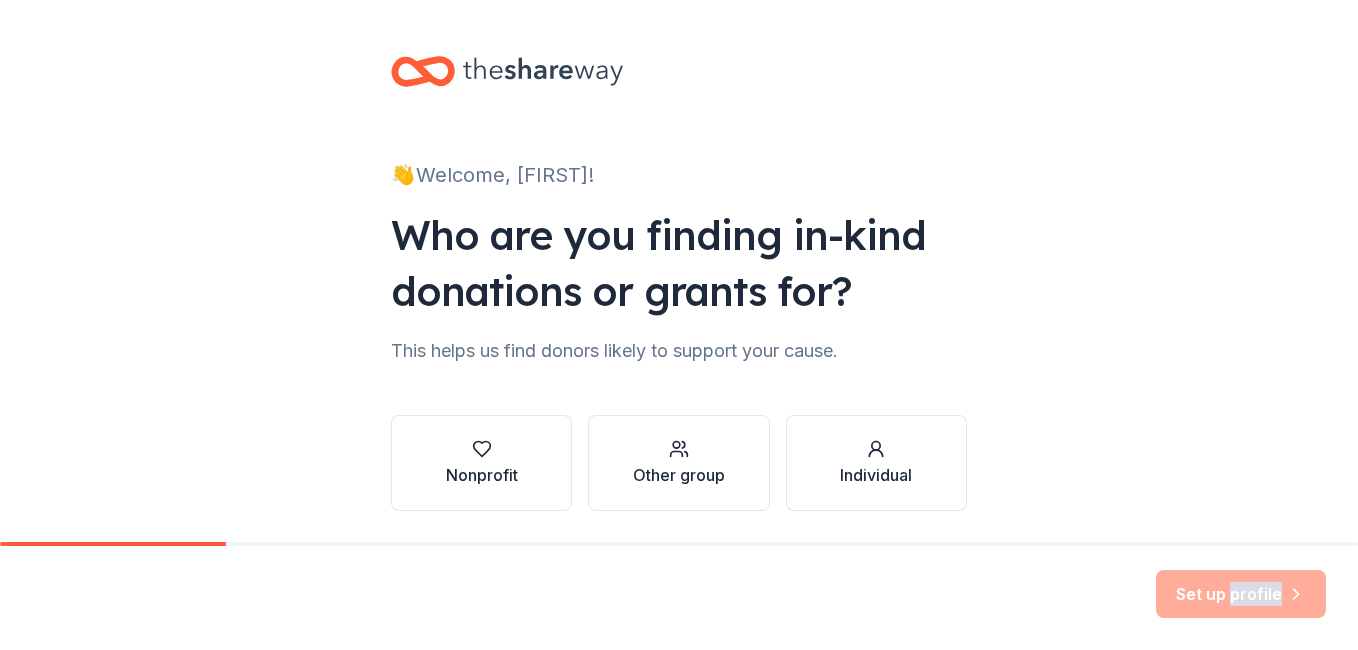 click on "Set up profile" at bounding box center [1241, 594] 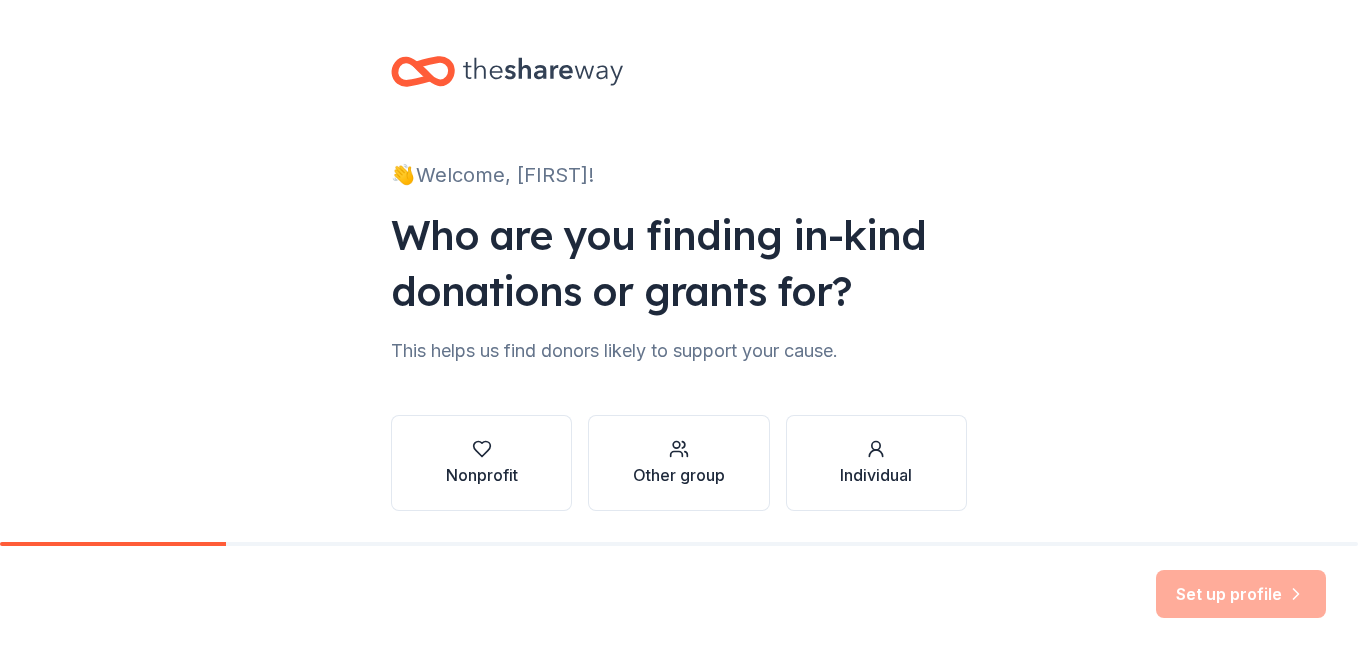 click on "Set up profile" at bounding box center (1241, 594) 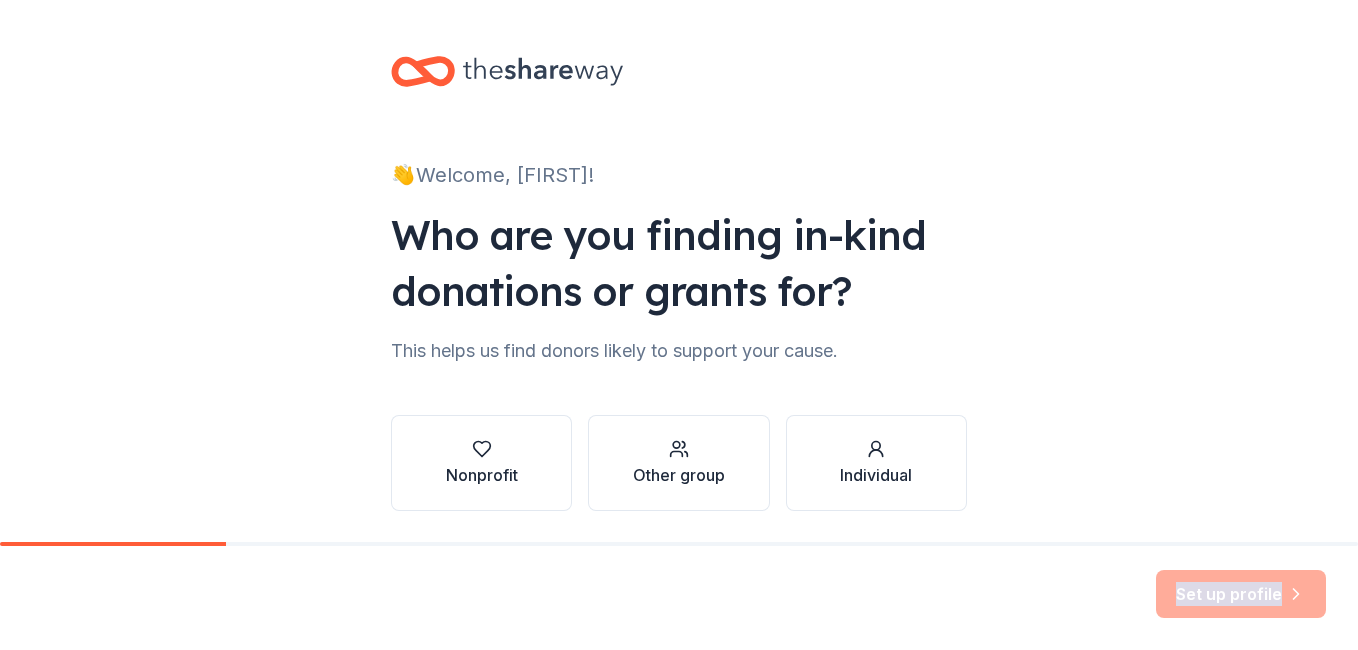 click on "Set up profile" at bounding box center [1241, 594] 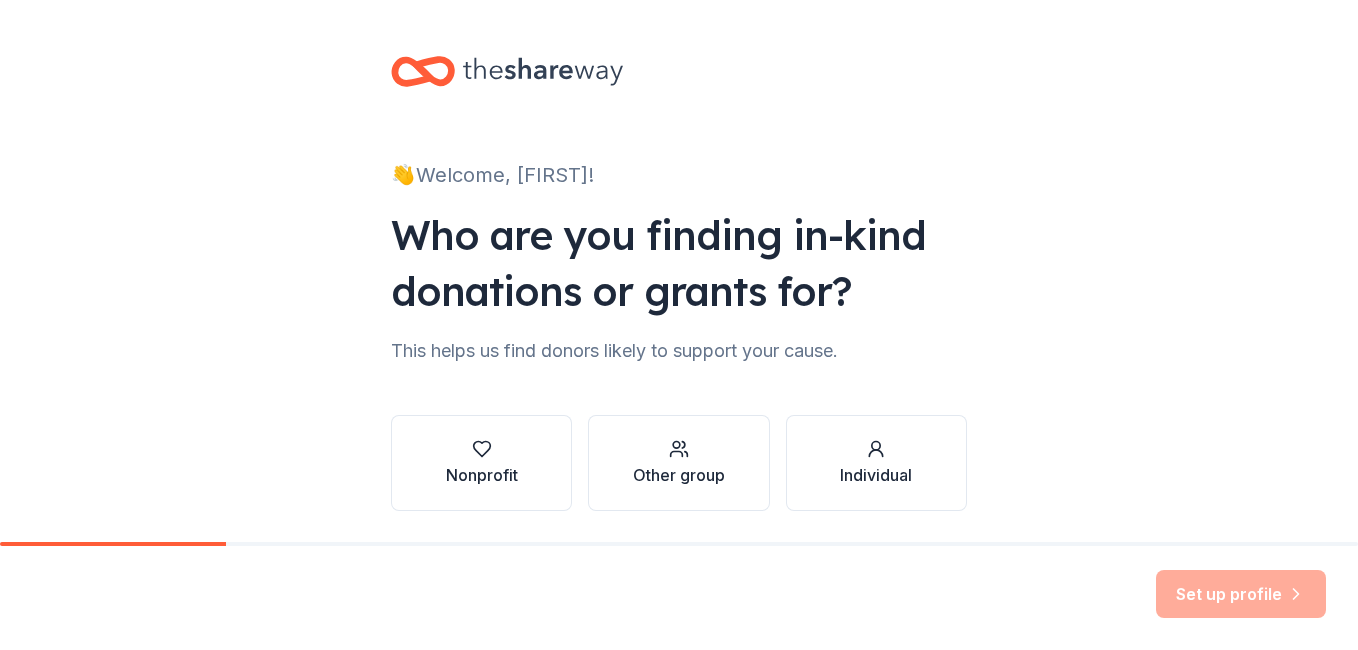 click on "Set up profile" at bounding box center [1241, 594] 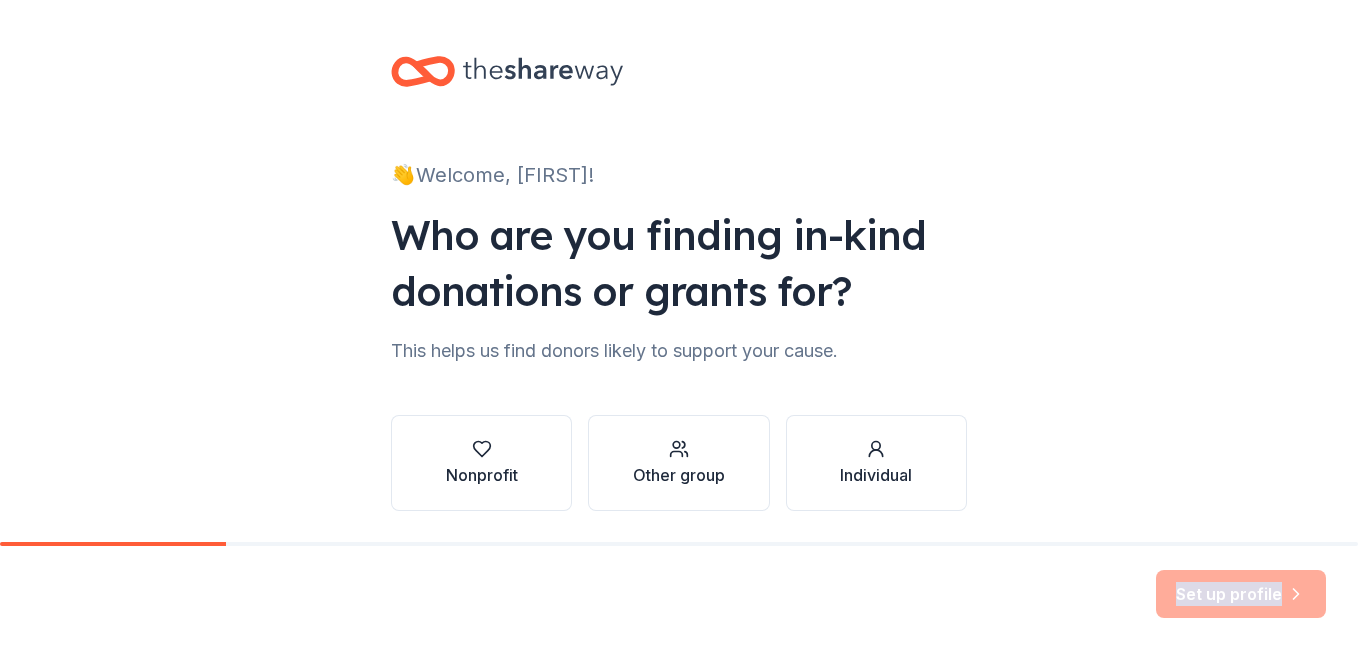 click on "Set up profile" at bounding box center (1241, 594) 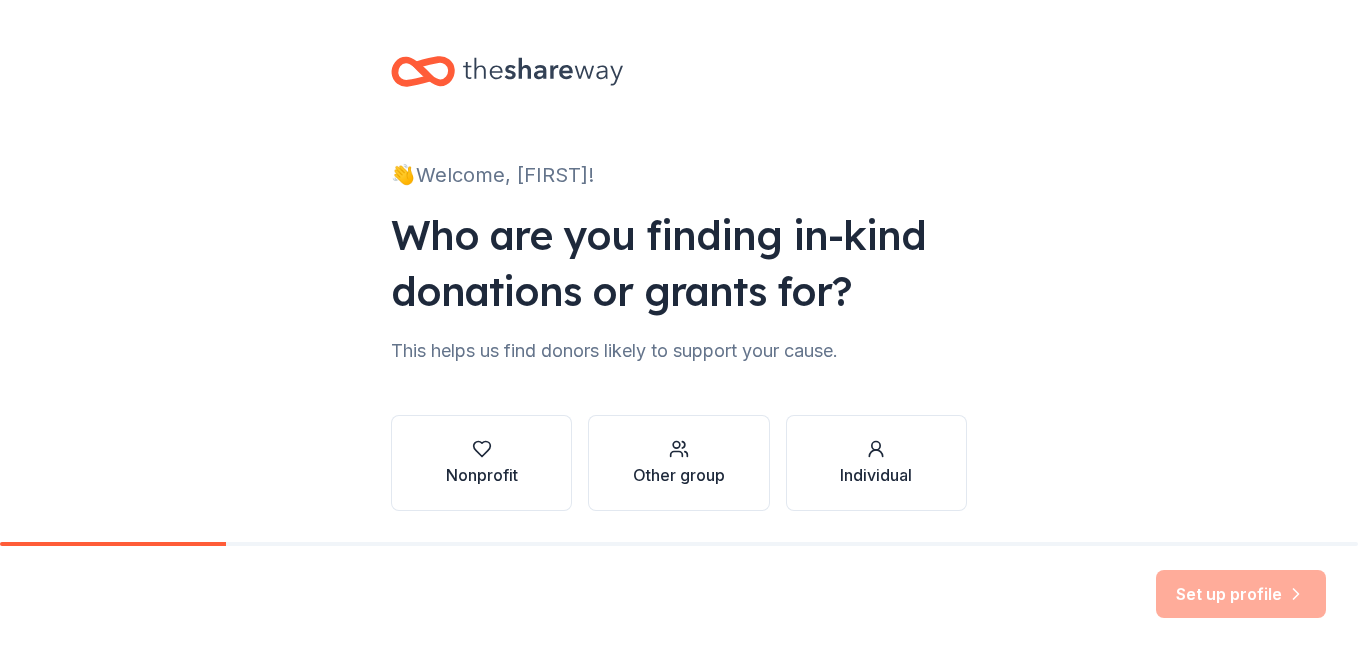 scroll, scrollTop: 0, scrollLeft: 0, axis: both 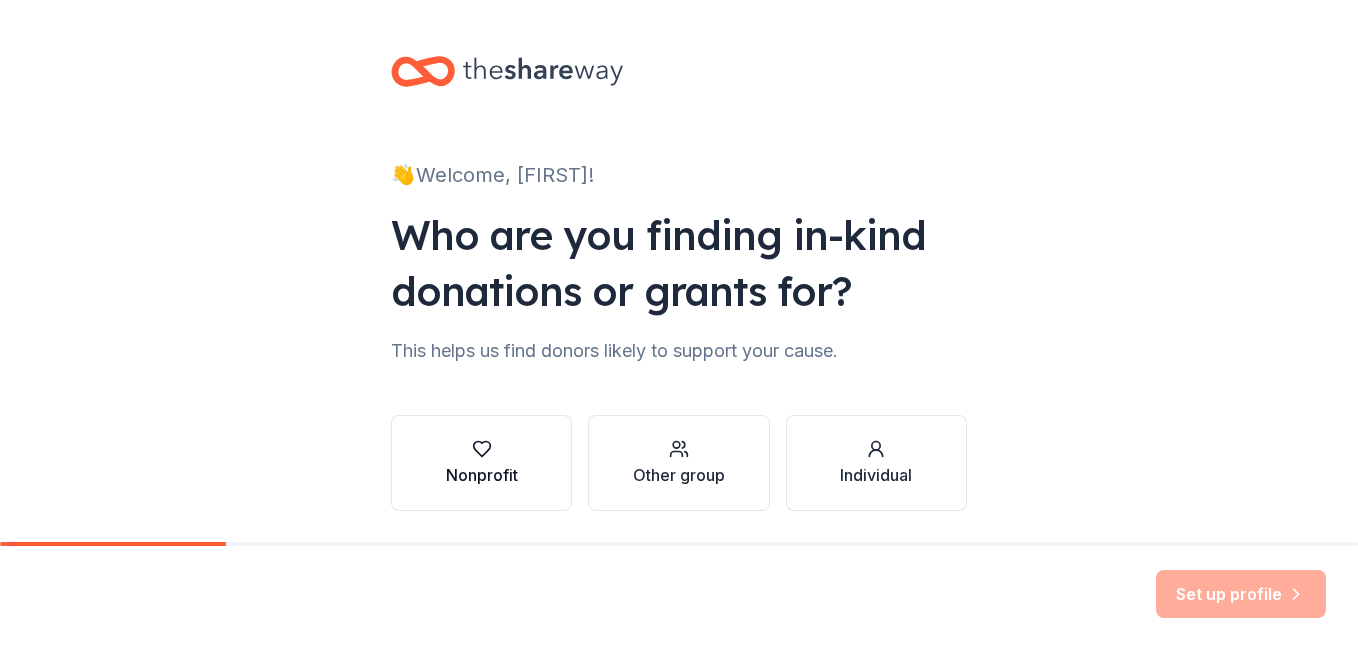 click on "Nonprofit" at bounding box center [482, 463] 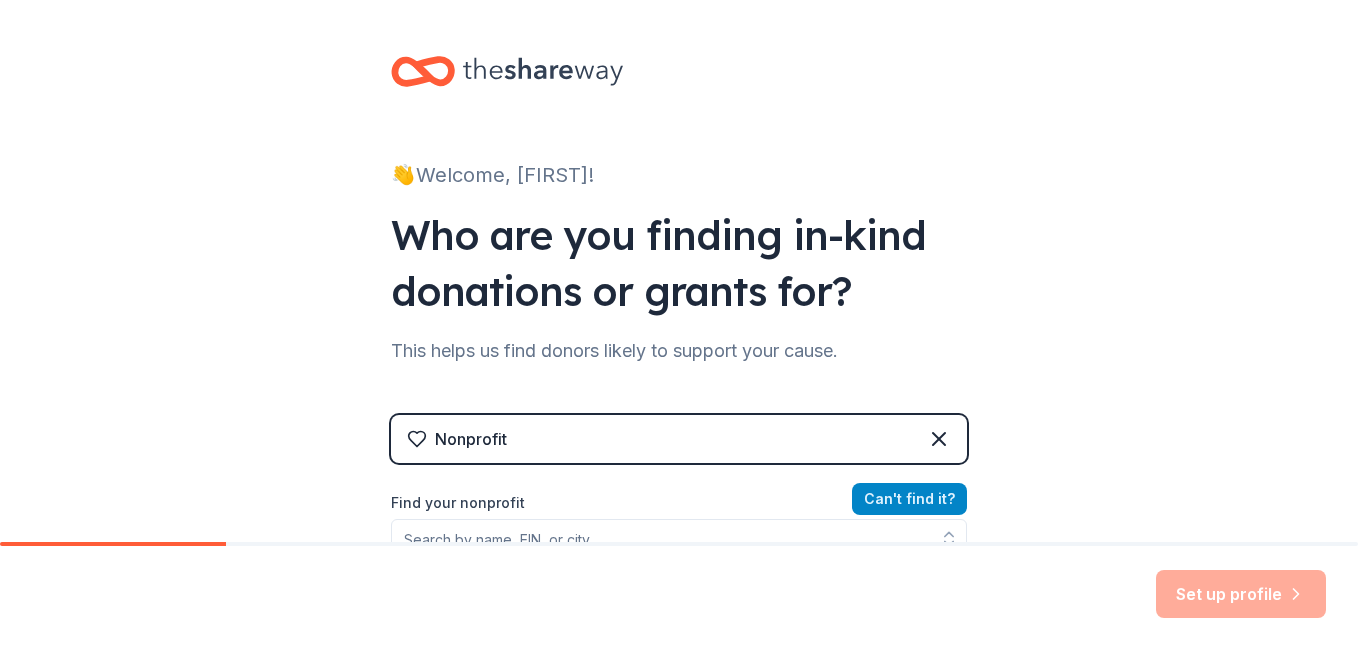 click on "Can ' t find it?" at bounding box center [909, 499] 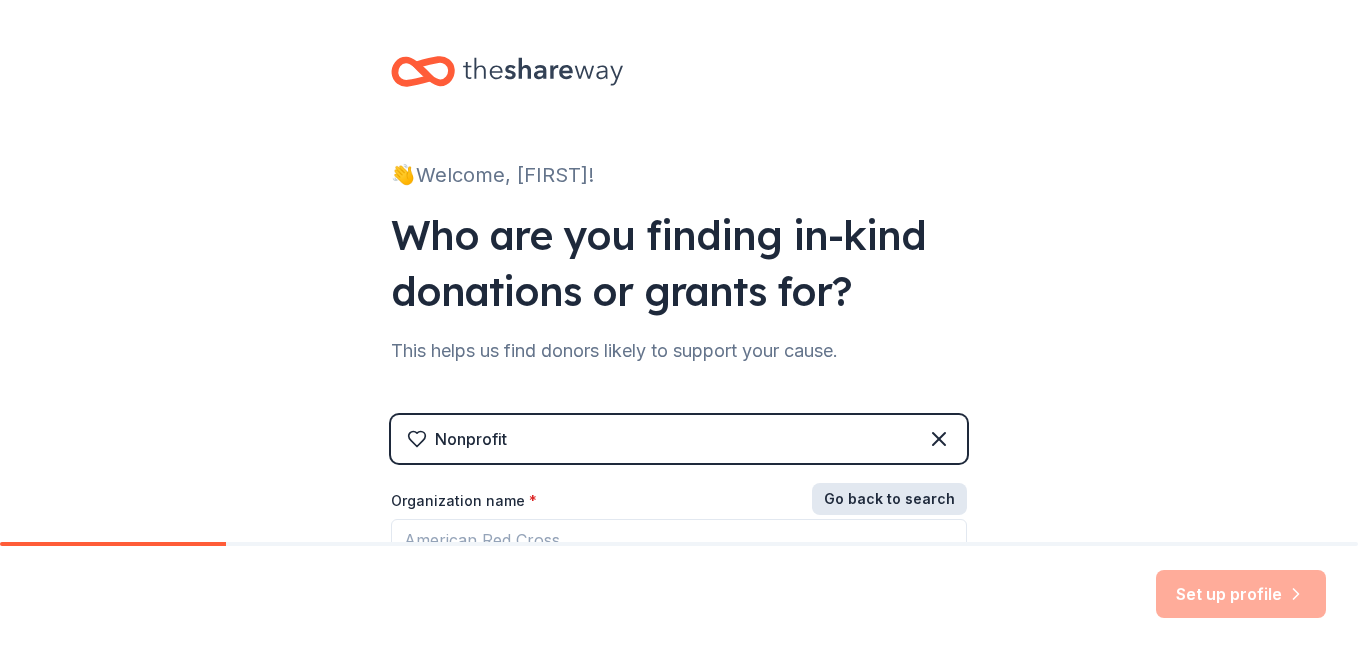 click on "Go back to search" at bounding box center [889, 499] 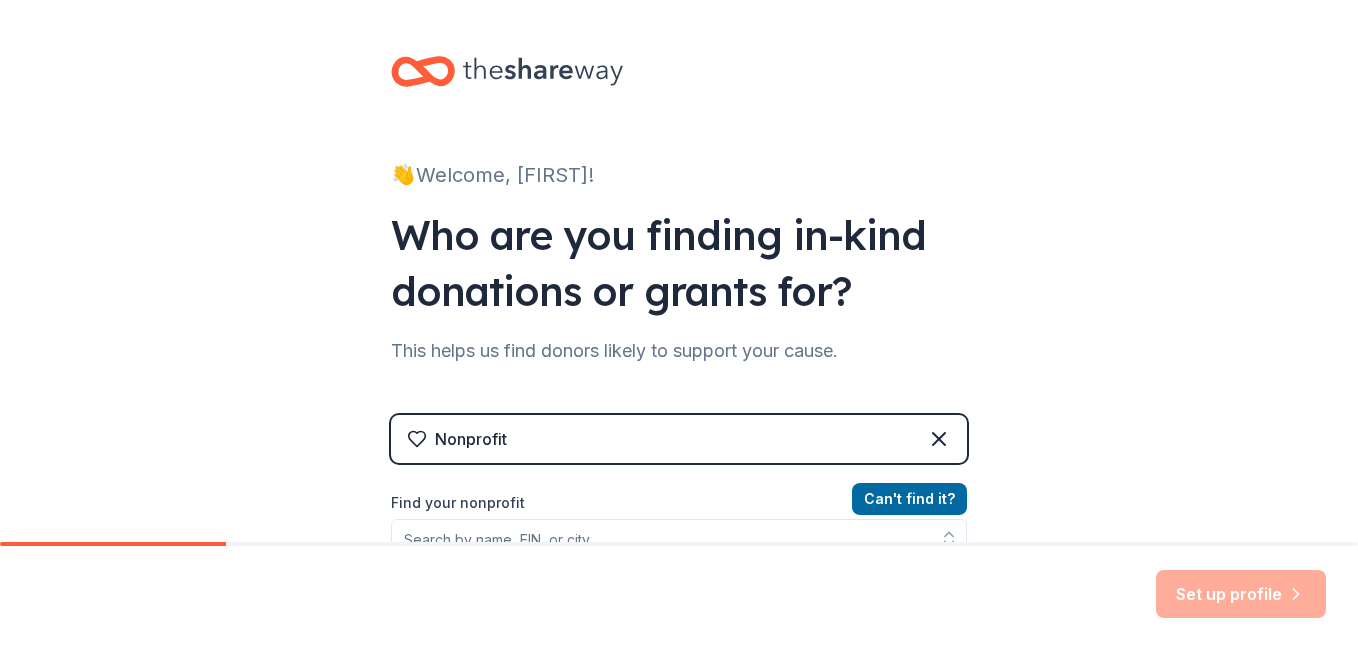 click on "Set up profile" at bounding box center [1241, 594] 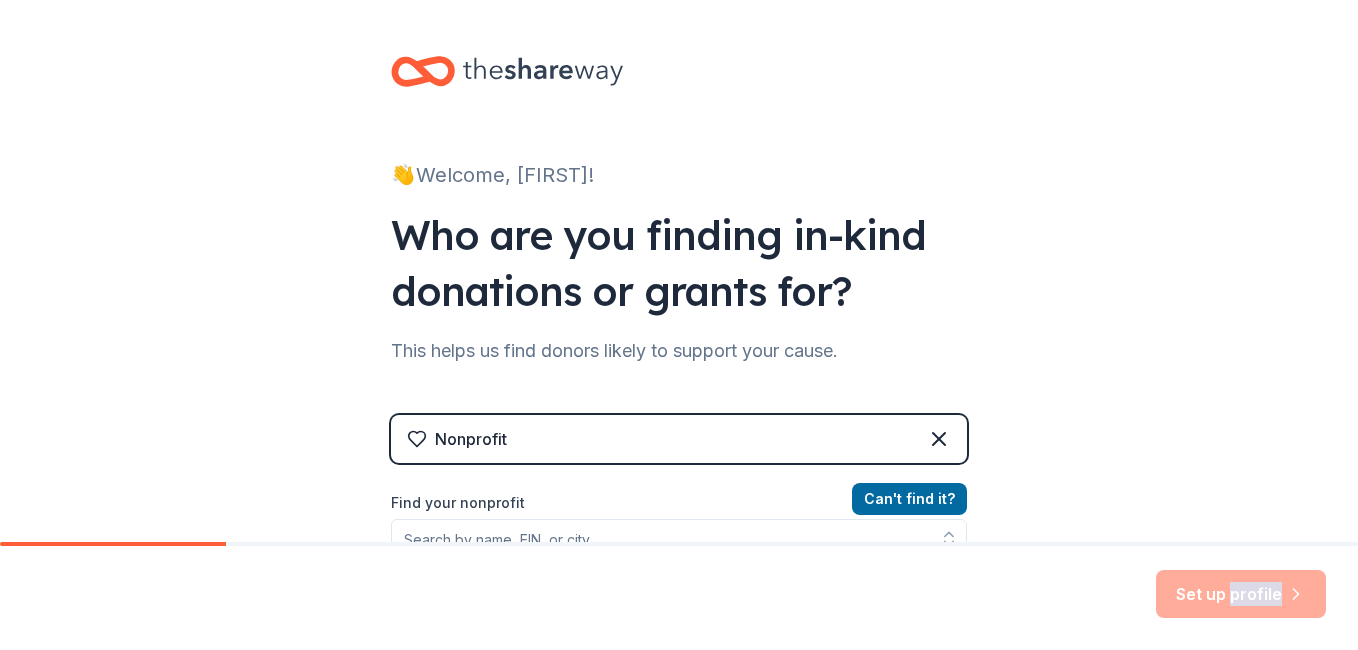 click on "Set up profile" at bounding box center [1241, 594] 